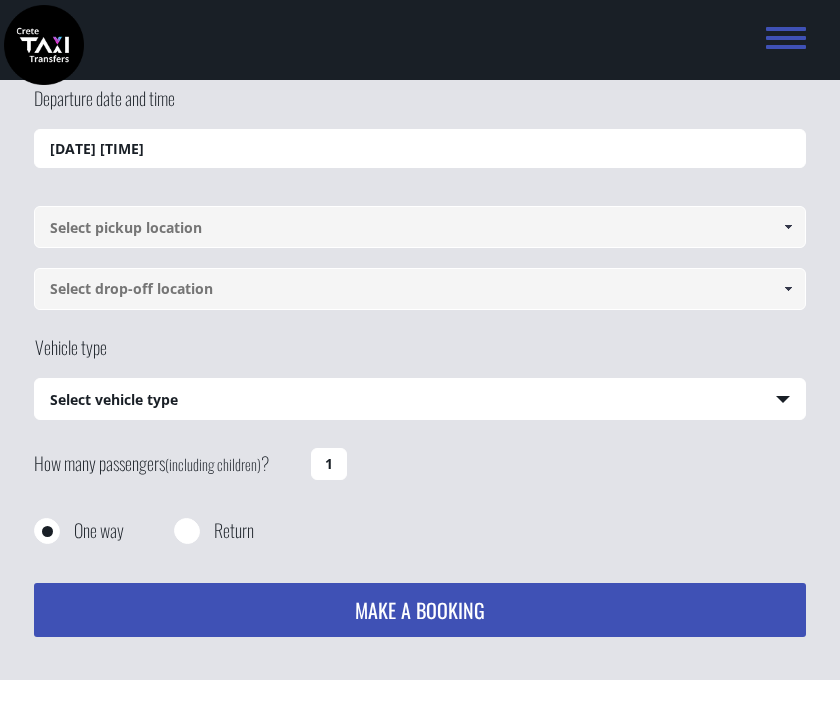 scroll, scrollTop: 0, scrollLeft: 0, axis: both 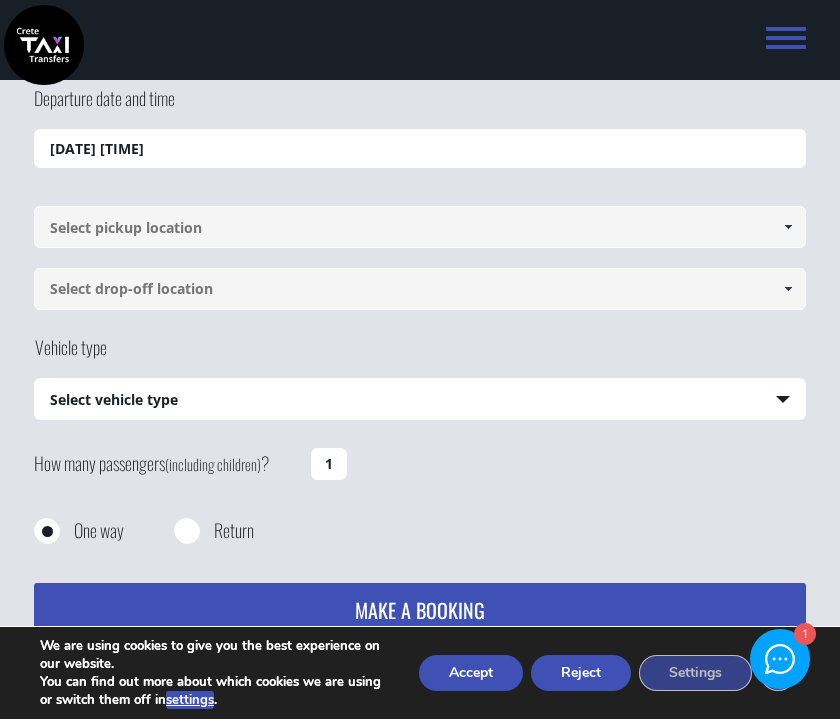 click on "Accept" at bounding box center [471, 673] 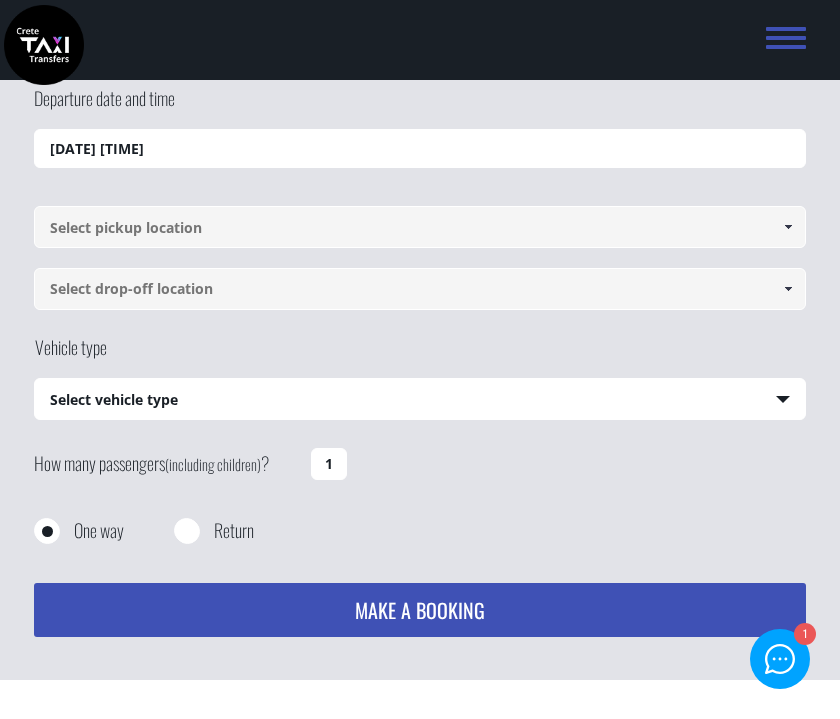 click on "[DATE] [TIME]" at bounding box center (420, 149) 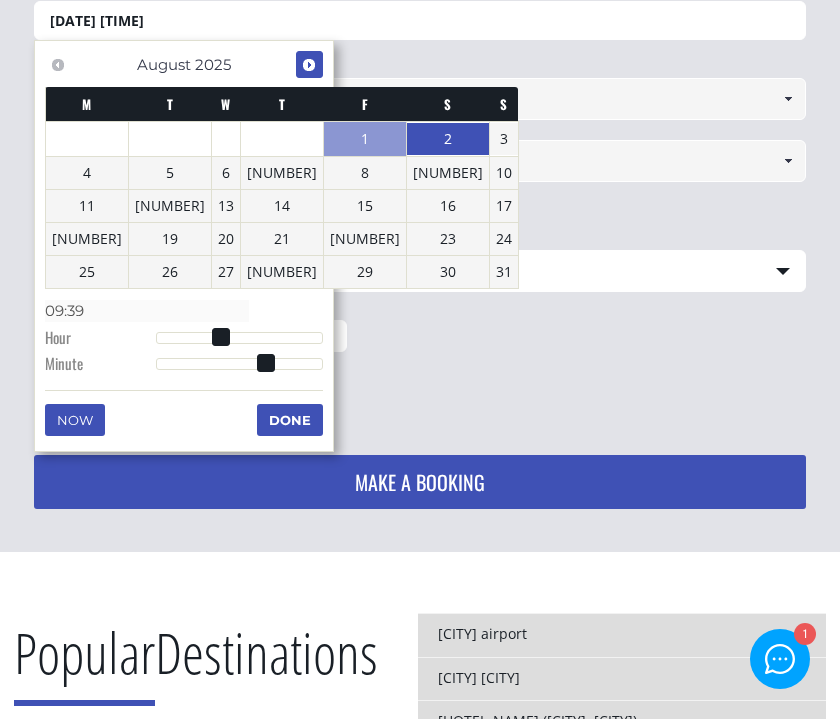click on "Next" at bounding box center (309, 65) 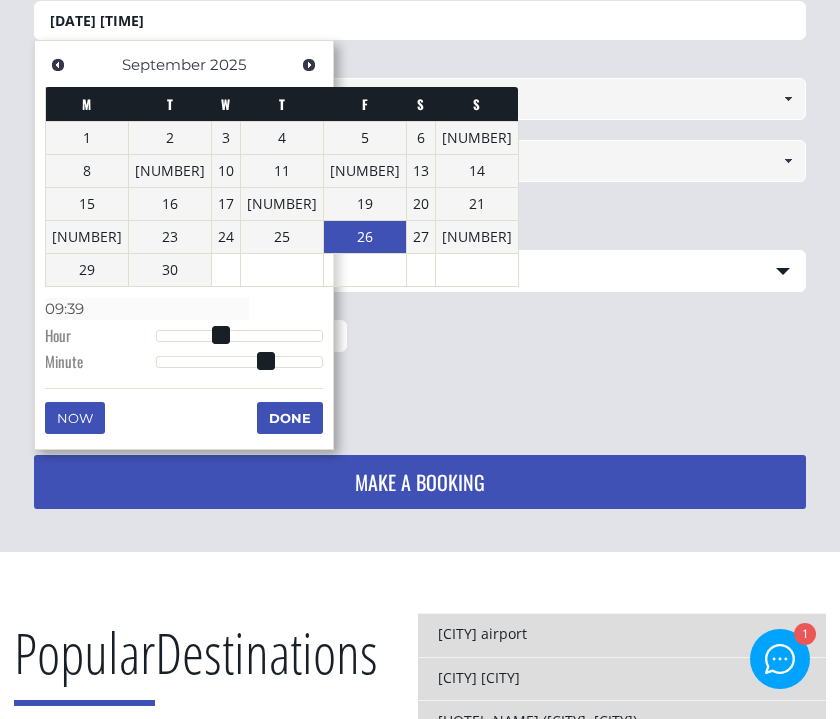 click on "26" at bounding box center (365, 237) 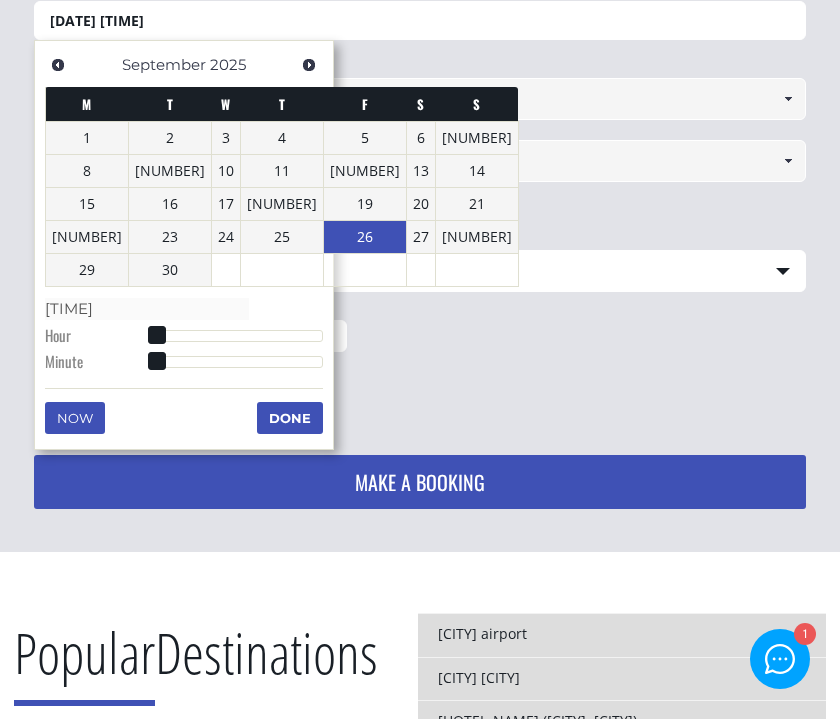 click on "Previous Next [MONTH]  2025 M T W T F S S 1 2 3 4 5 6 7 8 9 10 11 12 13 14 15 16 17 18 19 20 21 22 23 24 25 26 27 28 29 30  Time 00:00 Hour Minute Second Millisecond Microsecond Time Zone -1200 -1100 -1000 -0930 -0900 -0800 -0700 -0600 -0500 -0430 -0400 -0330 -0300 -0200 -0100 +0000 +0100 +0200 +0300 +0330 +0400 +0430 +0500 +0530 +0545 +0600 +0630 +0700 +0800 +0845 +0900 +0930 +1000 +1030 +1100 +1130 +1200 +1245 +1300 +1400 Now Done" at bounding box center (184, 245) 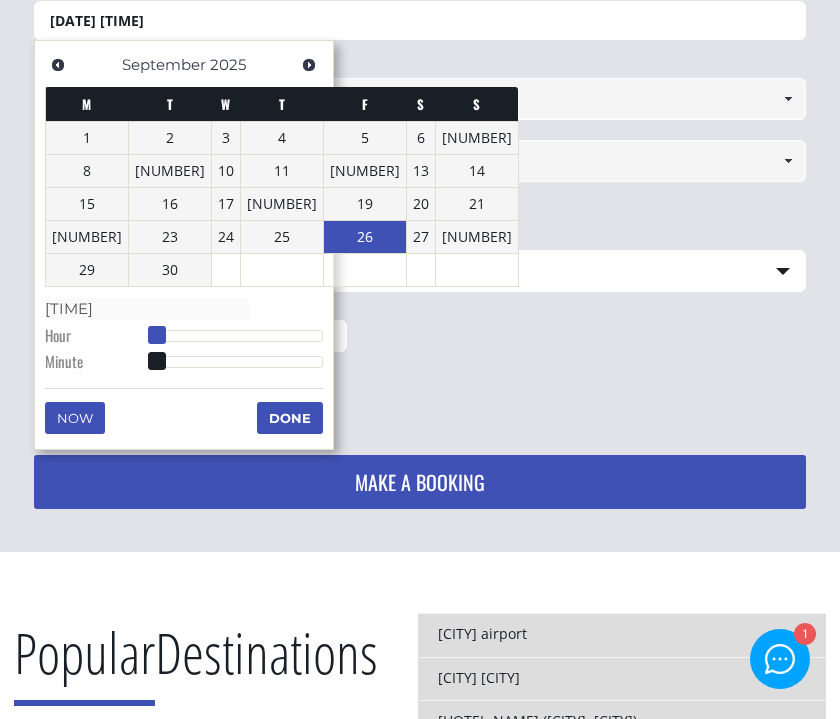 type on "[DATE] [TIME]" 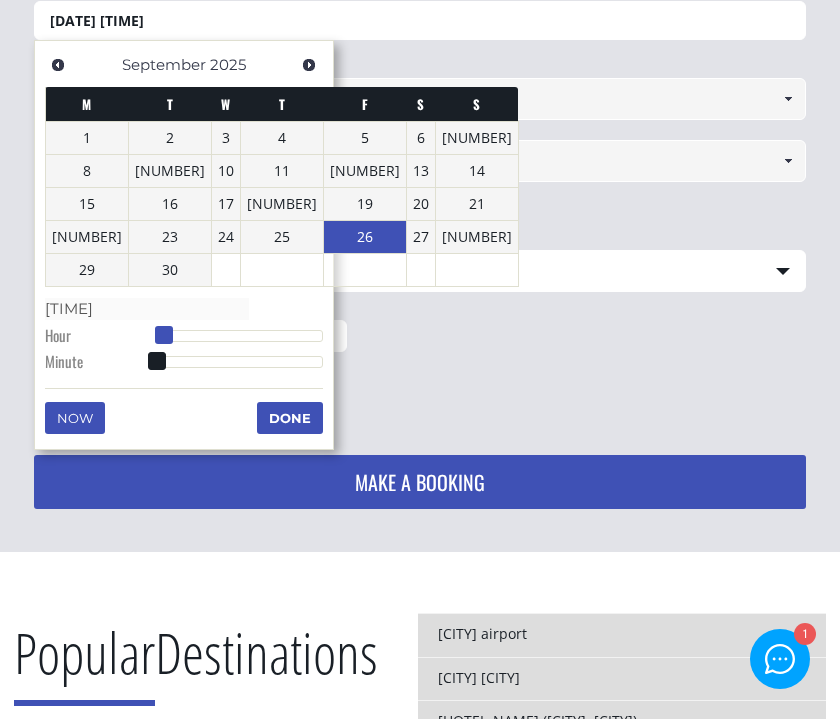 type on "[DATE] [TIME]" 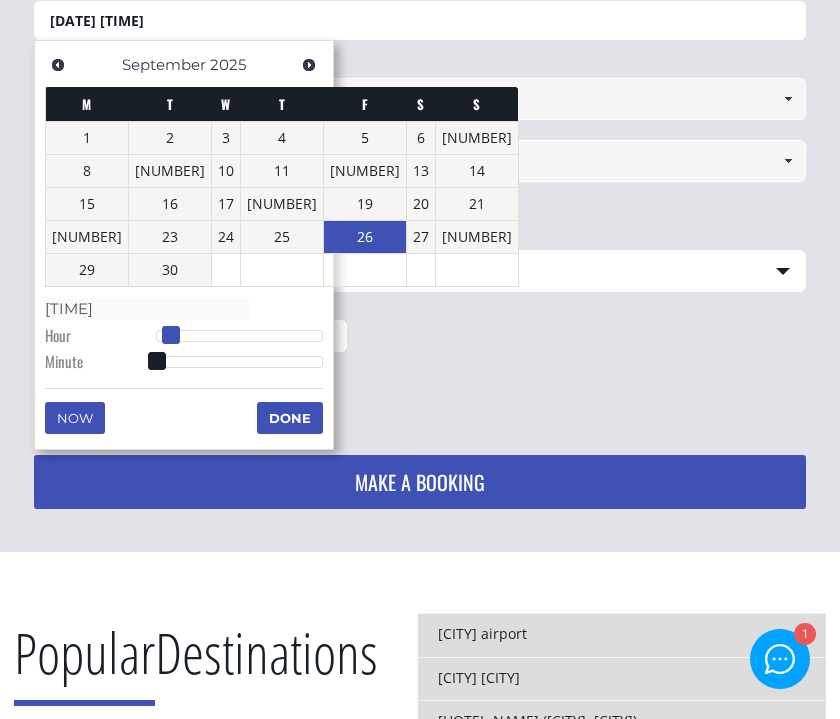 drag, startPoint x: 155, startPoint y: 331, endPoint x: 169, endPoint y: 331, distance: 14 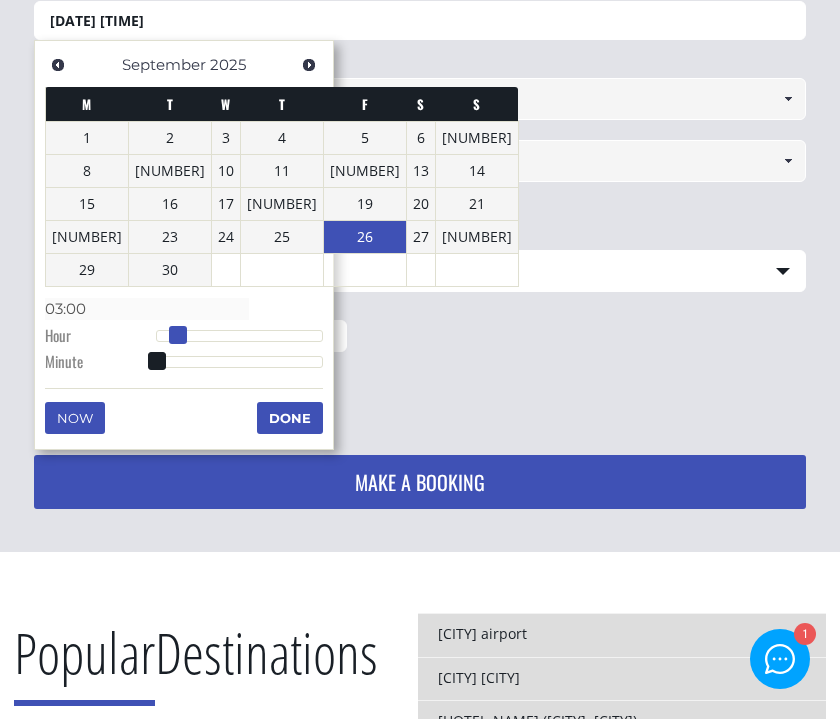 drag, startPoint x: 177, startPoint y: 331, endPoint x: 187, endPoint y: 332, distance: 10.049875 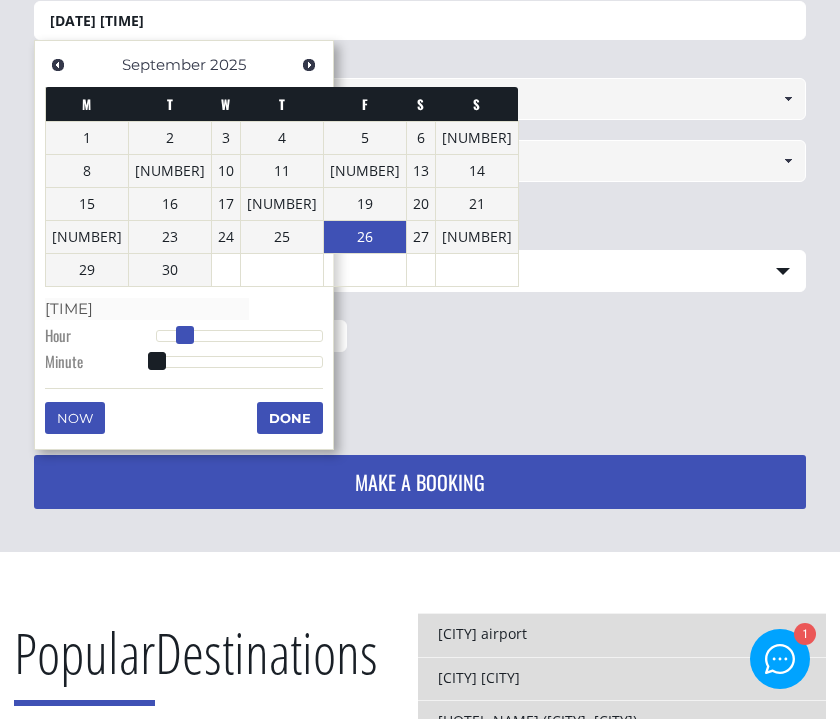 click at bounding box center [185, 335] 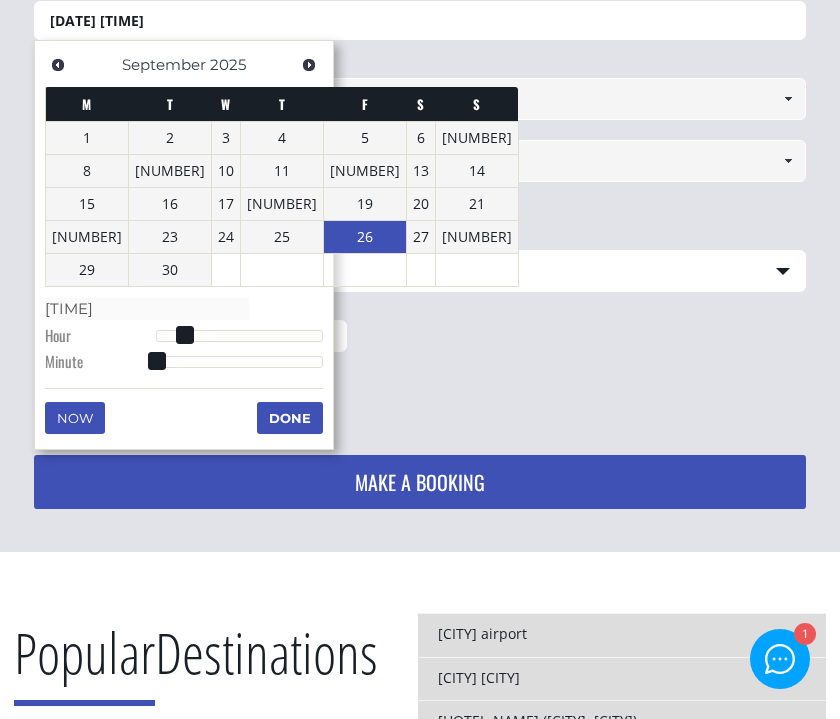 click on "Done" at bounding box center (290, 418) 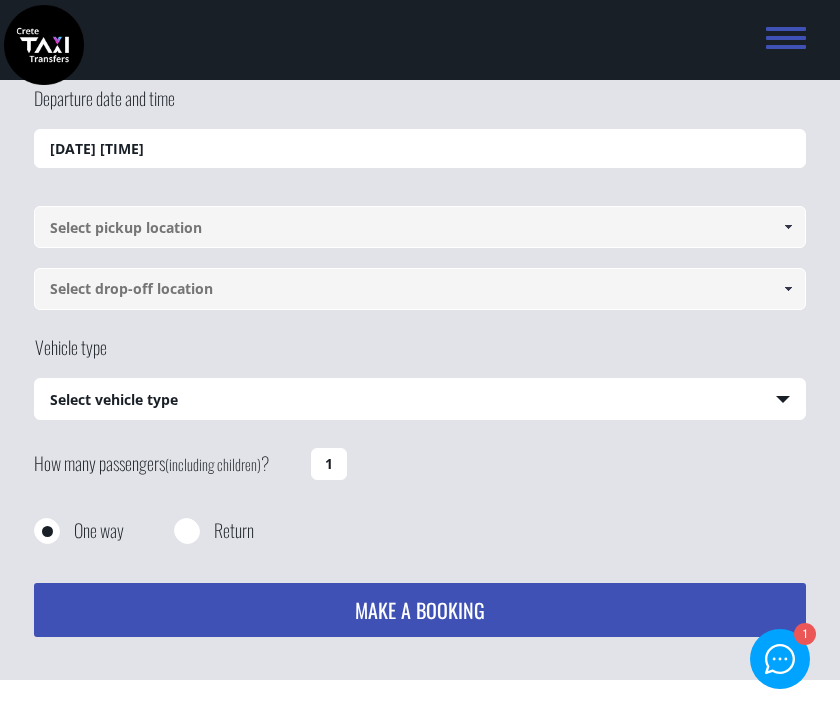 scroll, scrollTop: 0, scrollLeft: 0, axis: both 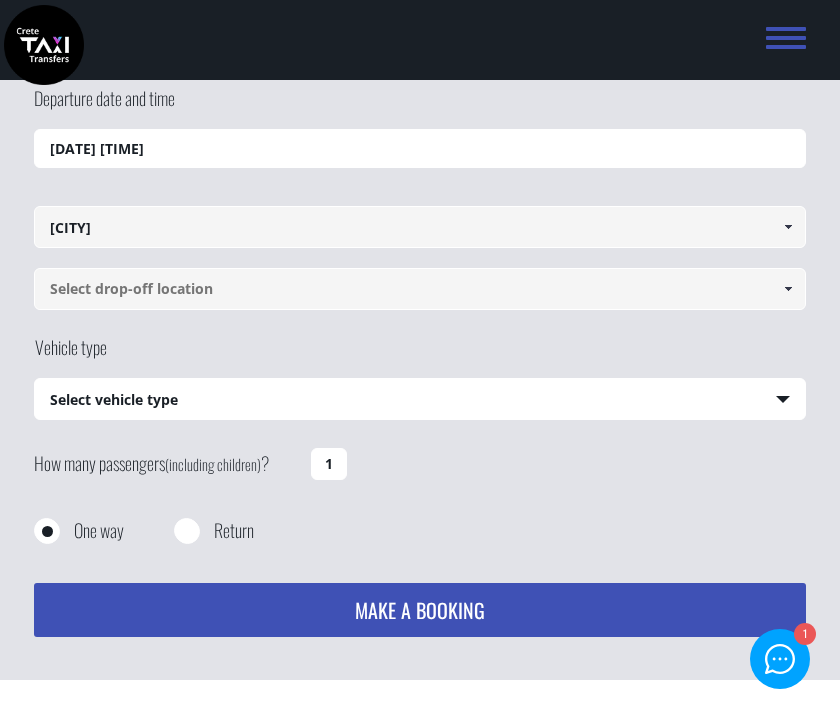 click on "cha" at bounding box center (420, 227) 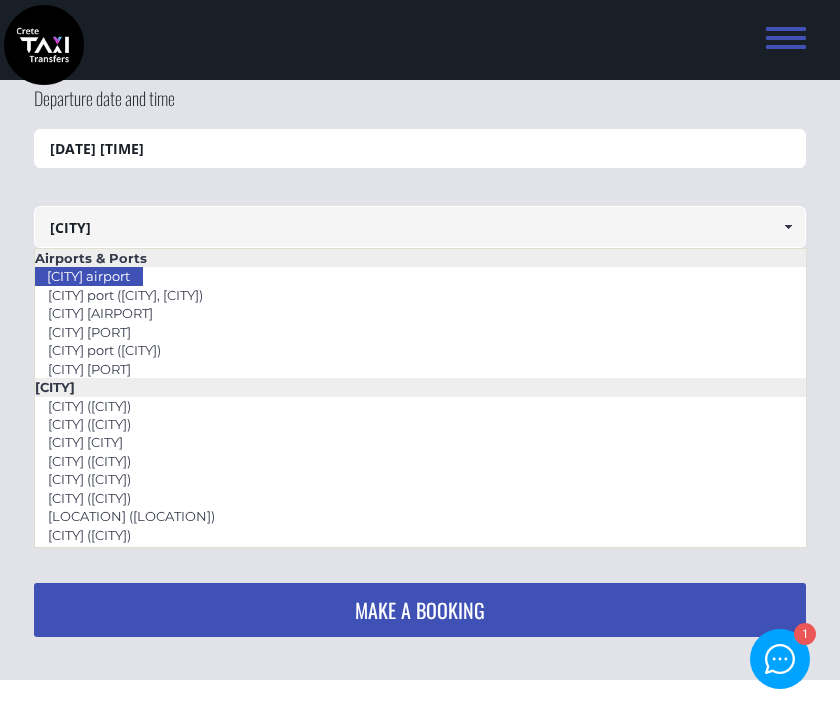 scroll, scrollTop: 0, scrollLeft: 0, axis: both 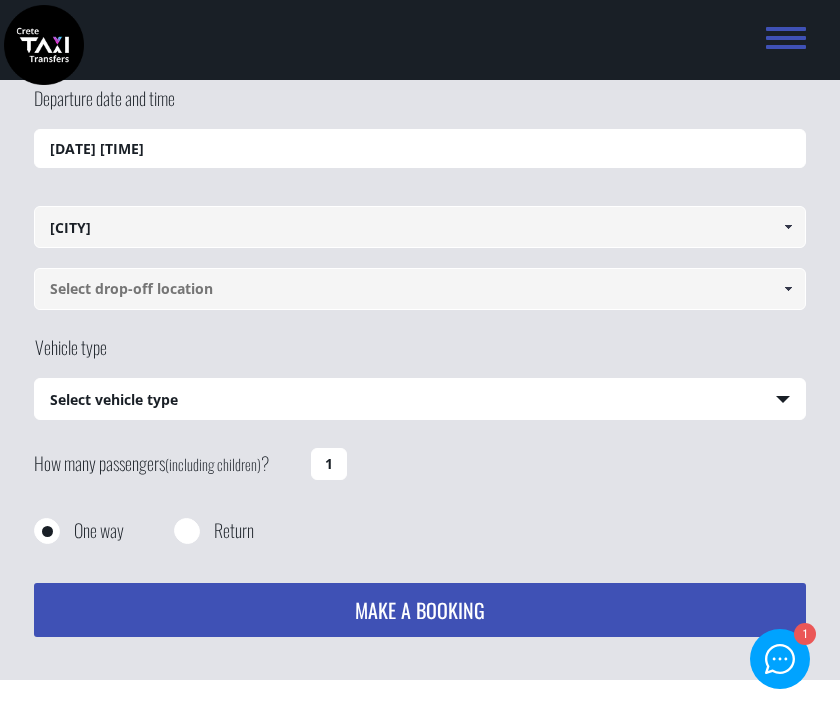 click on "cha" at bounding box center (420, 227) 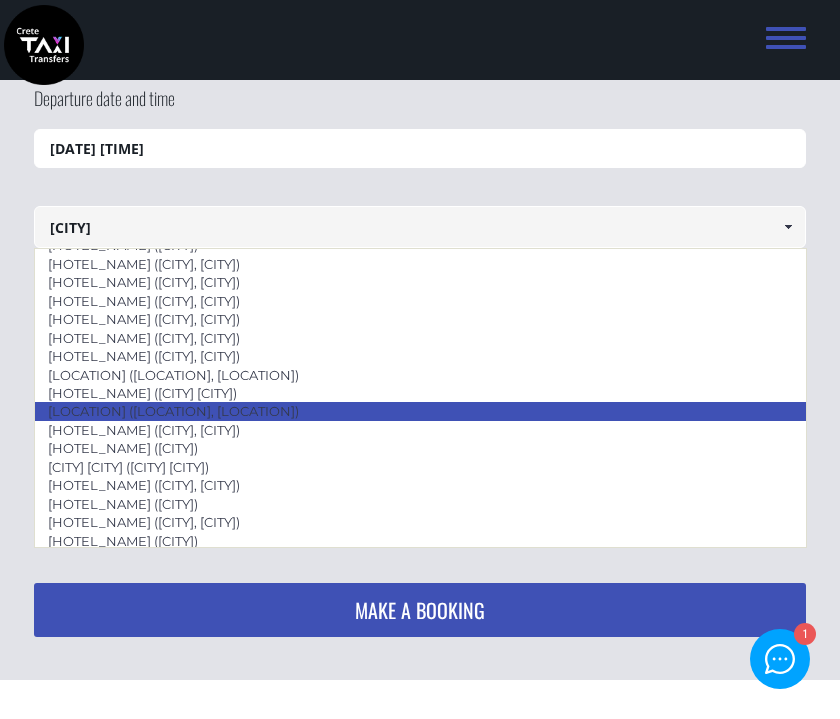 scroll, scrollTop: 808, scrollLeft: 0, axis: vertical 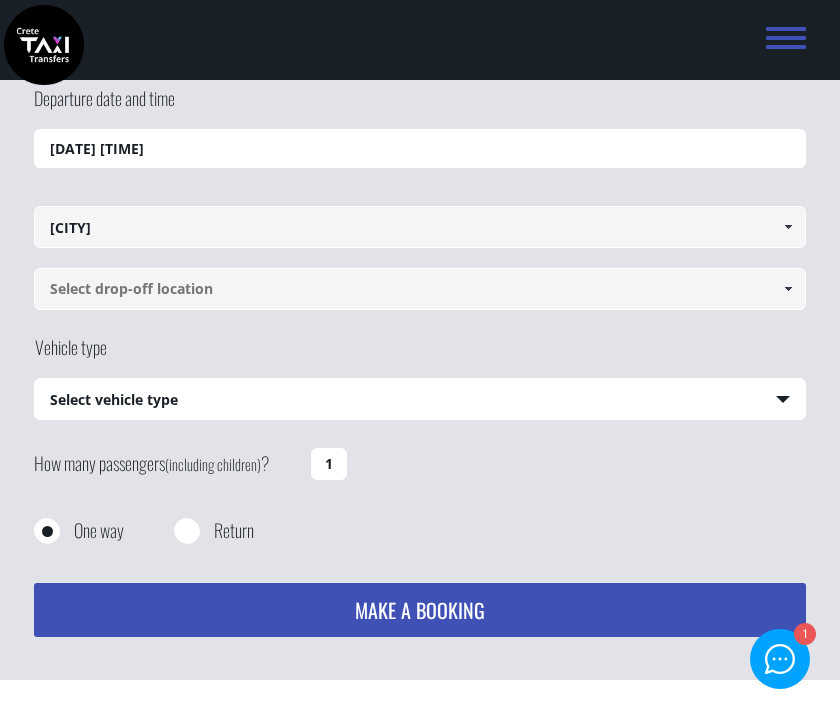 click on "cha" at bounding box center [420, 227] 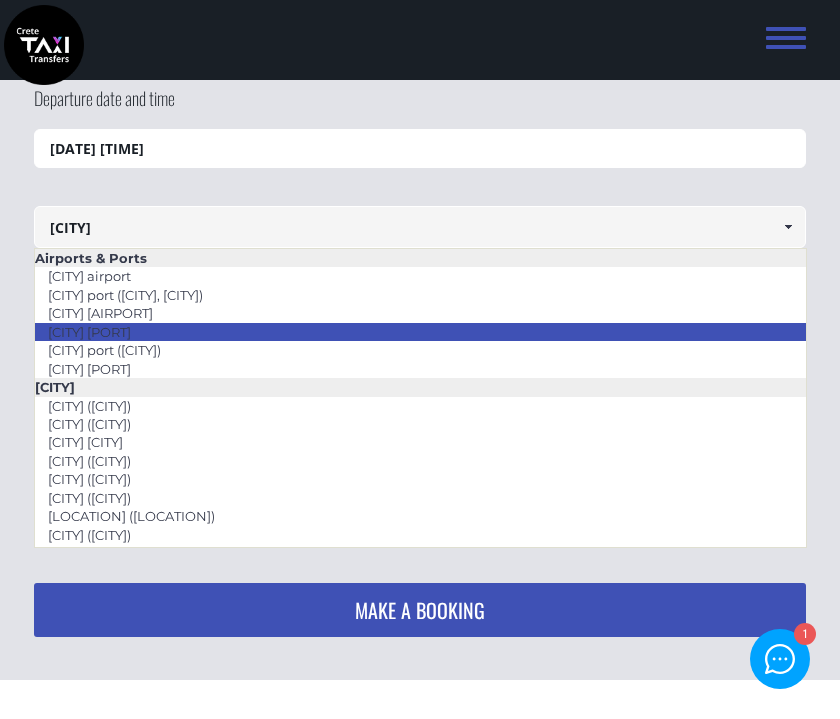 scroll, scrollTop: 0, scrollLeft: 0, axis: both 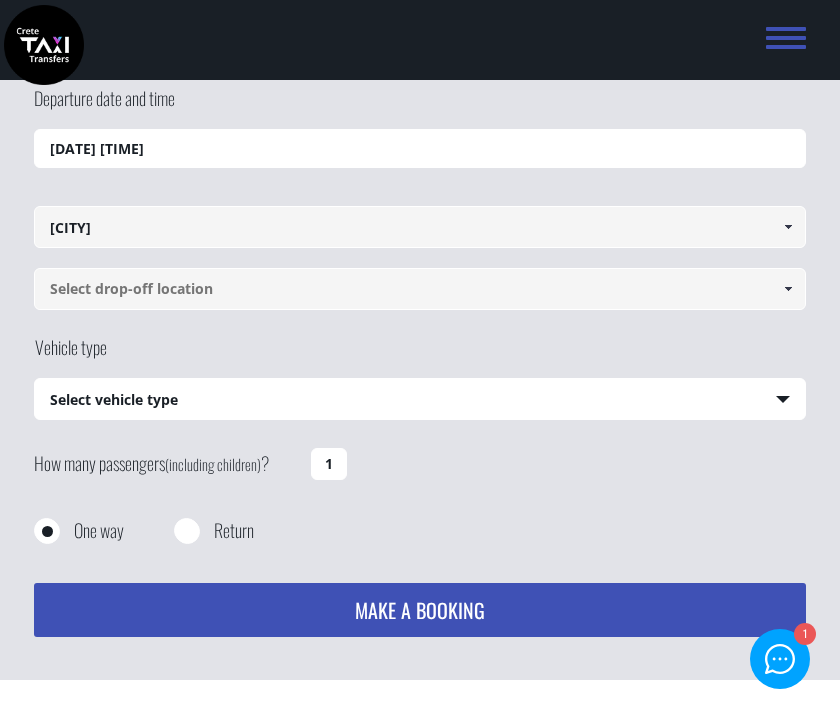 click on "cha" at bounding box center (420, 227) 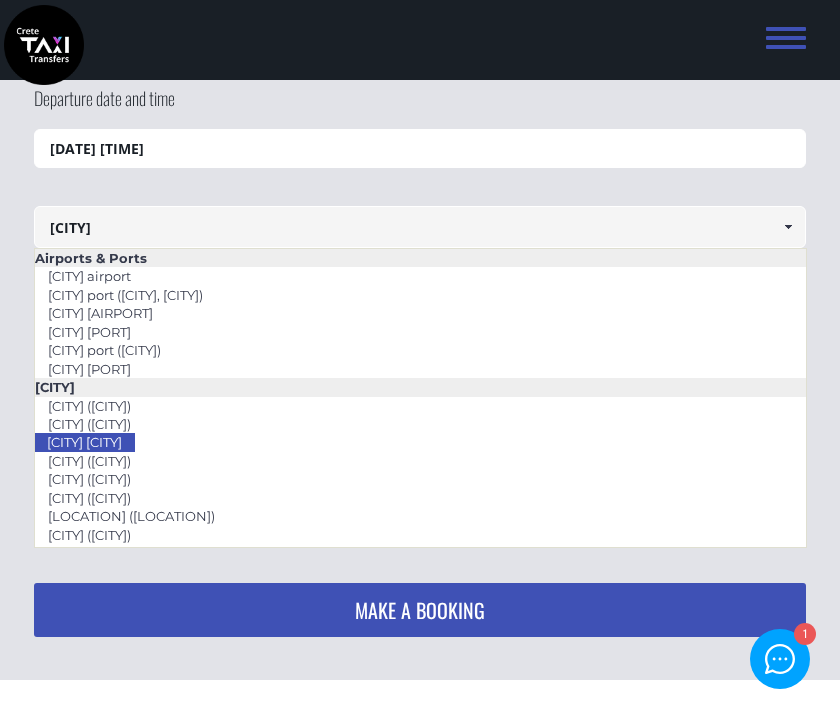 scroll, scrollTop: 8, scrollLeft: 0, axis: vertical 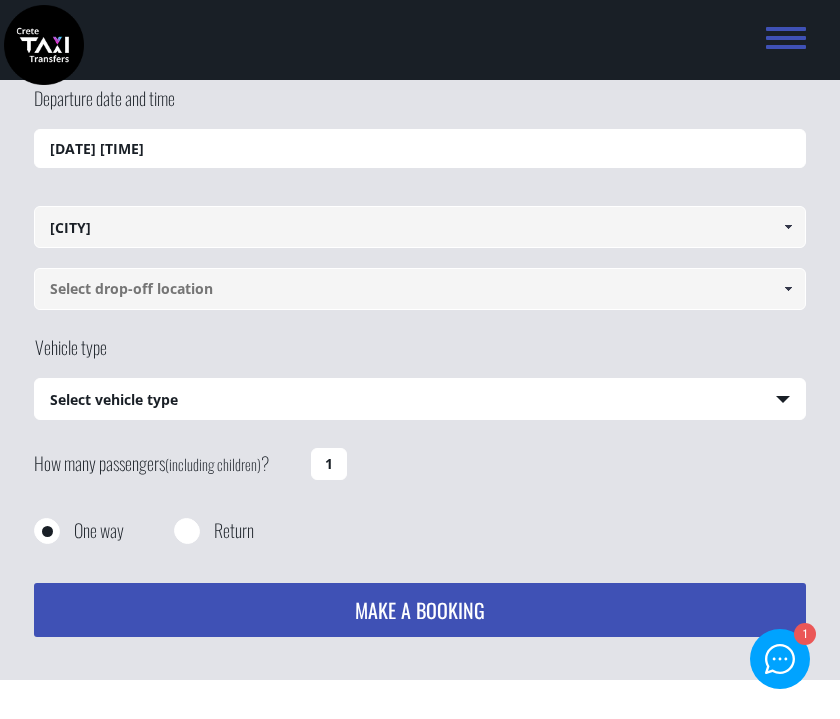 click on "cha" at bounding box center [420, 227] 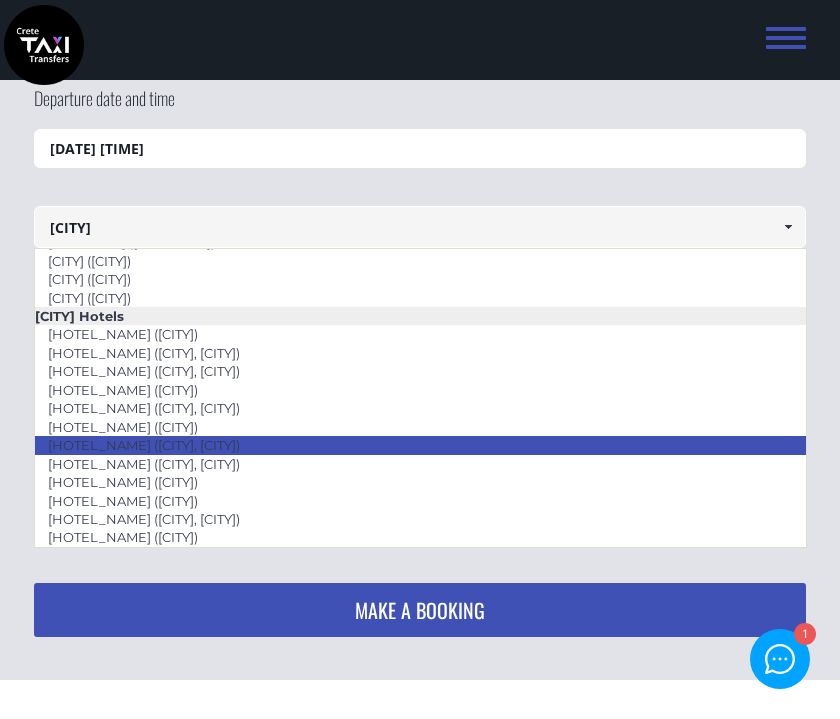 scroll, scrollTop: 271, scrollLeft: 0, axis: vertical 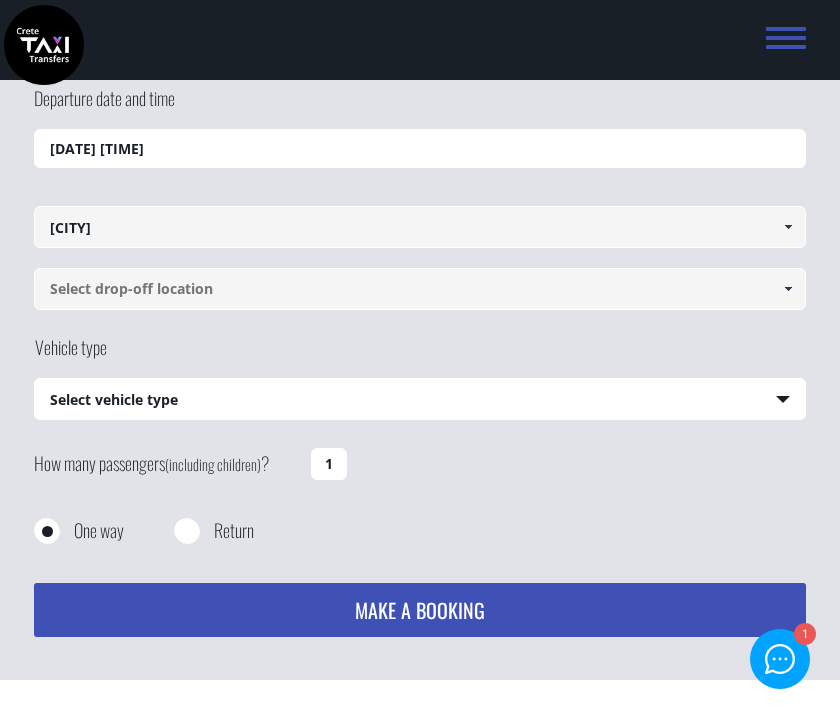 click on "cha" at bounding box center (420, 227) 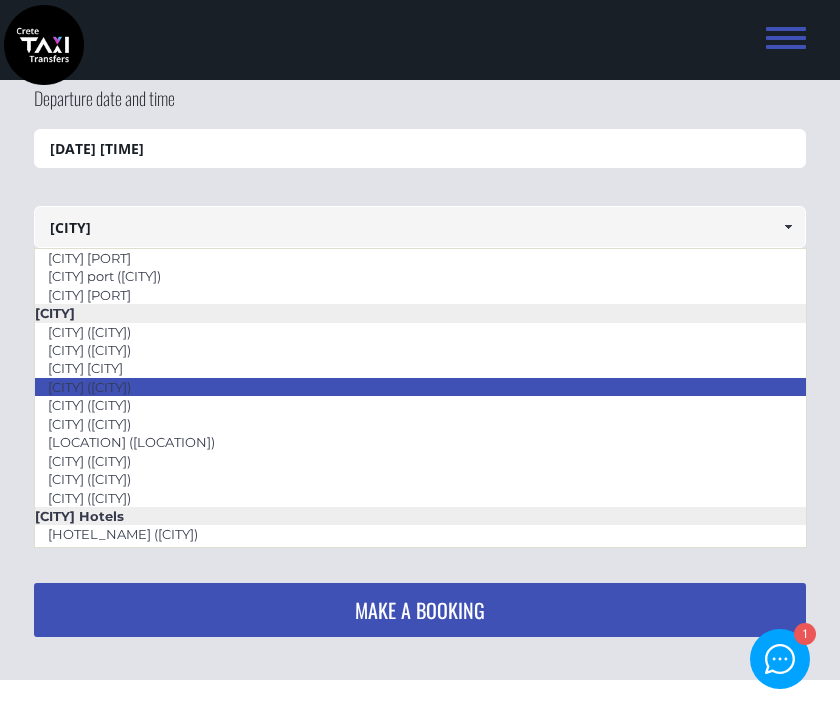 scroll, scrollTop: 73, scrollLeft: 0, axis: vertical 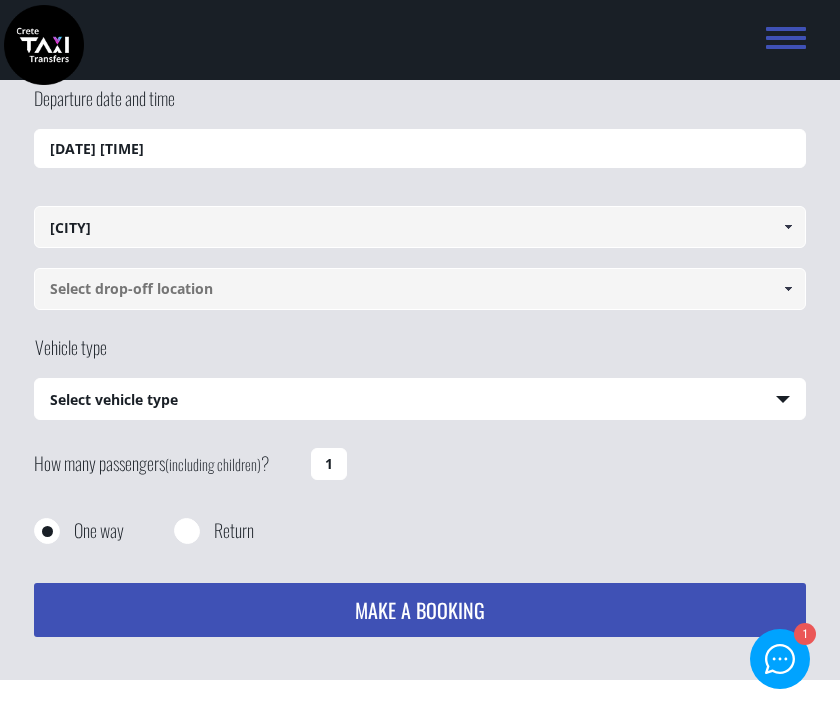 click on "cha" at bounding box center [420, 227] 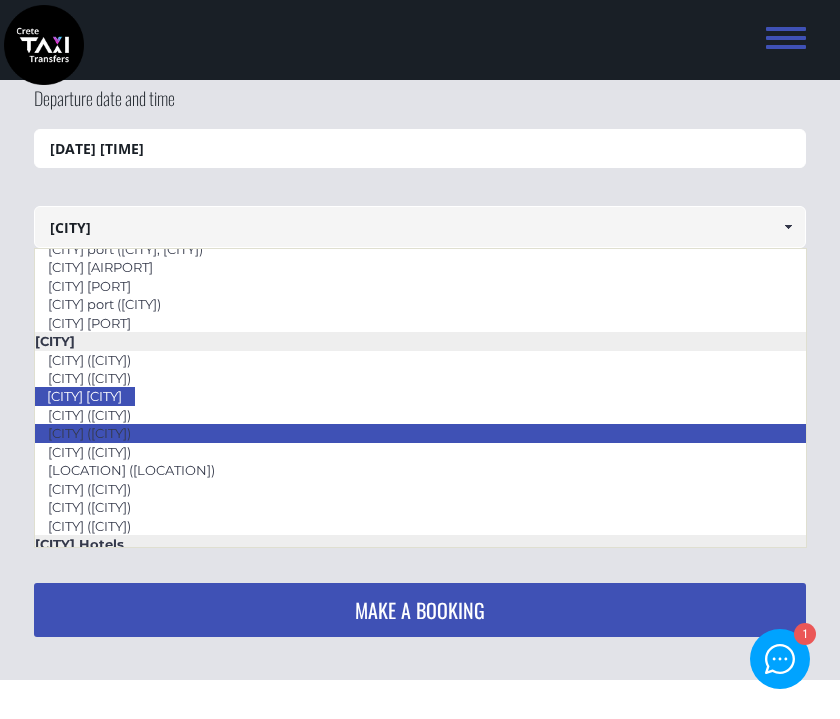 scroll, scrollTop: 47, scrollLeft: 0, axis: vertical 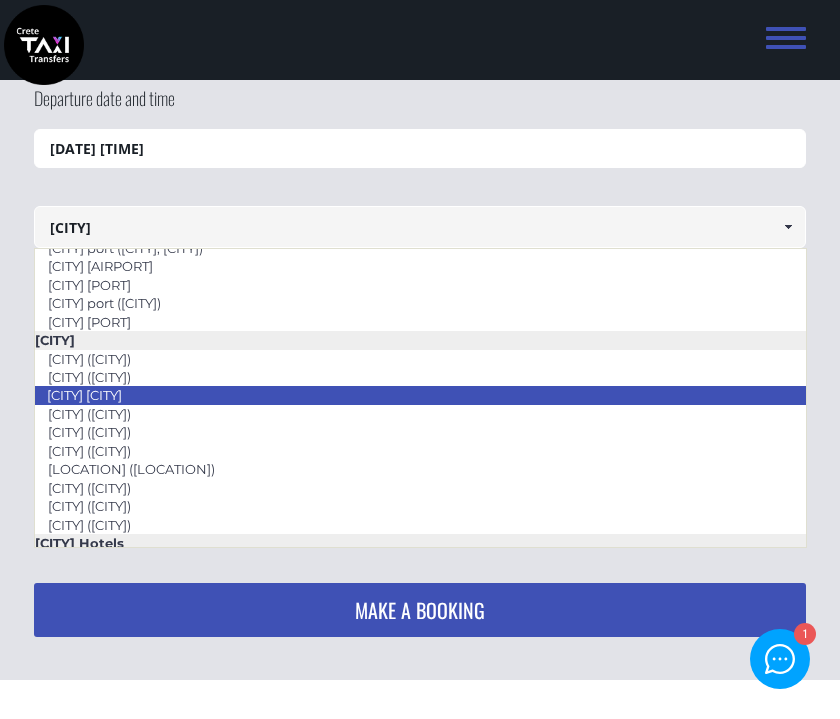 click on "[CITY] city" at bounding box center (420, 395) 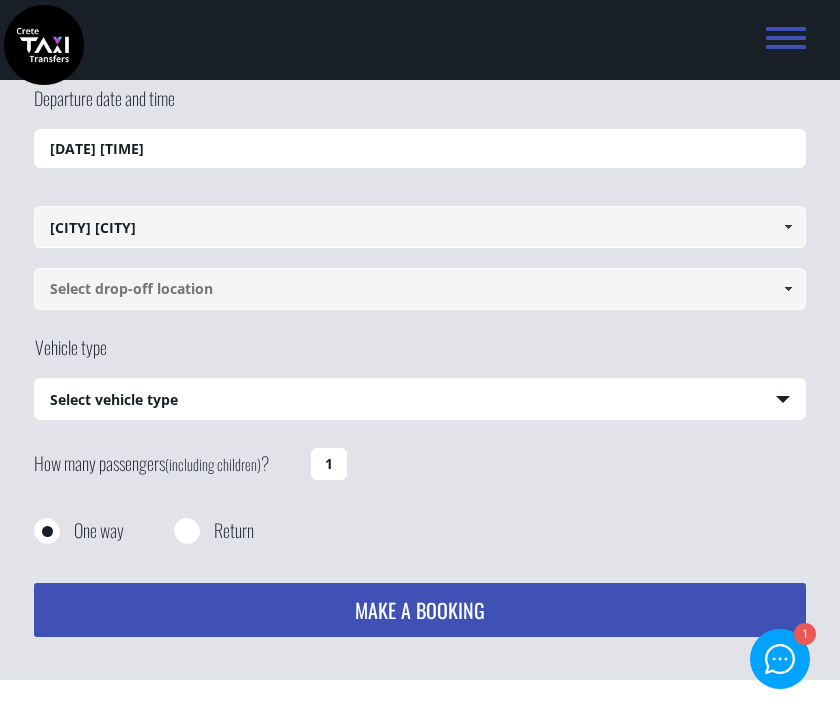 click at bounding box center (420, 289) 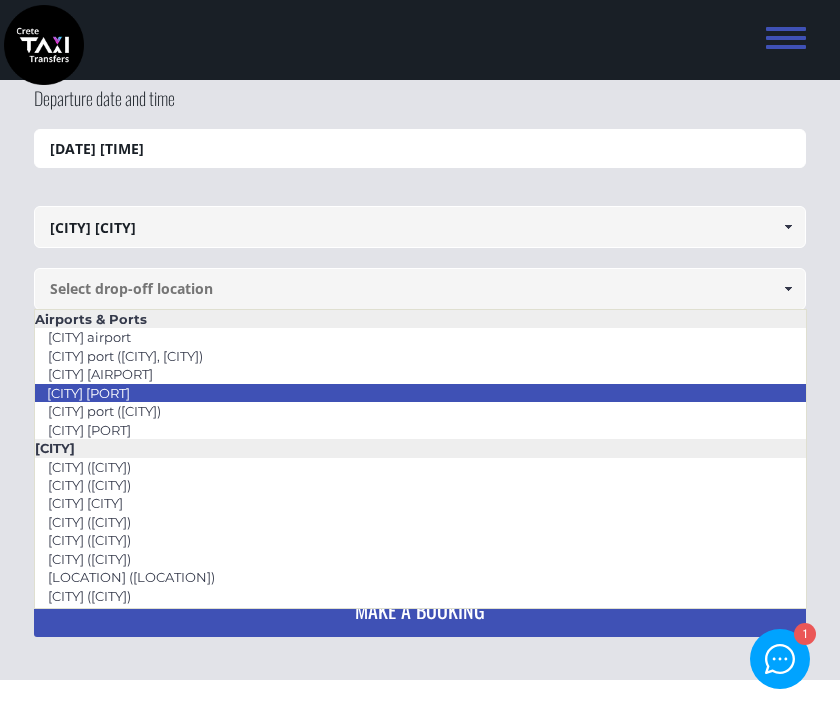 click on "Heraklion port" at bounding box center (420, 393) 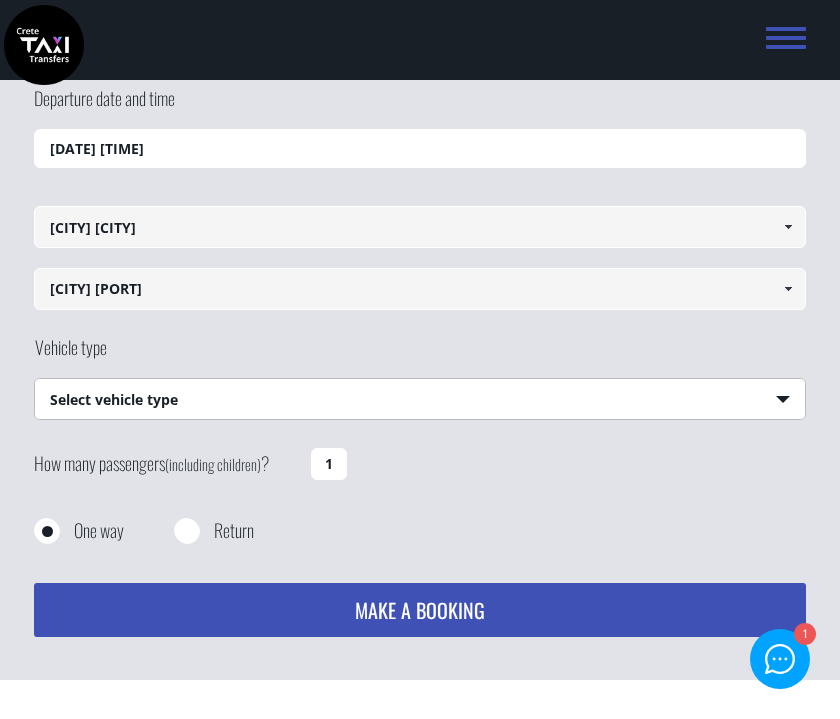 select on "541" 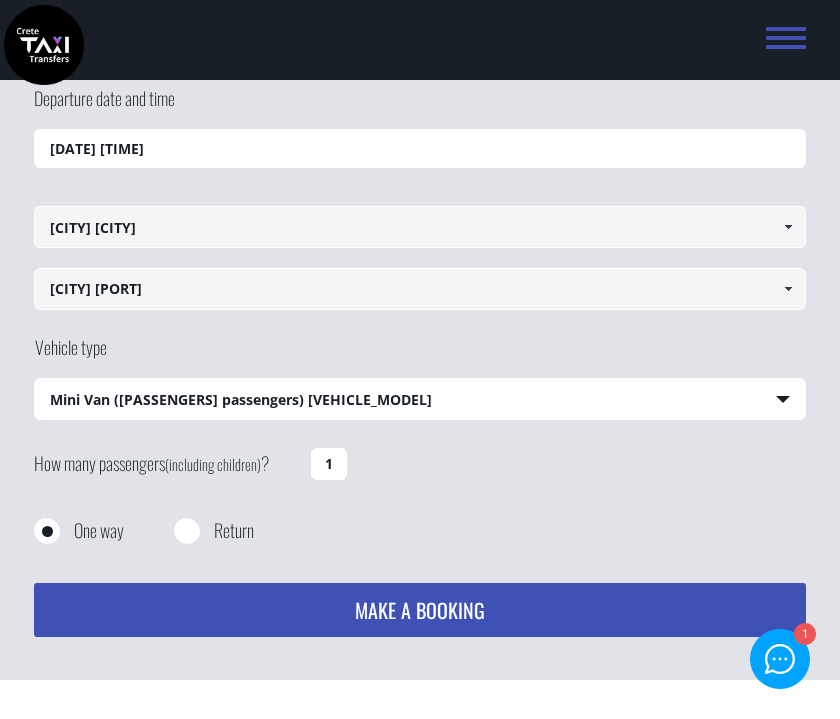 drag, startPoint x: 334, startPoint y: 463, endPoint x: 313, endPoint y: 466, distance: 21.213203 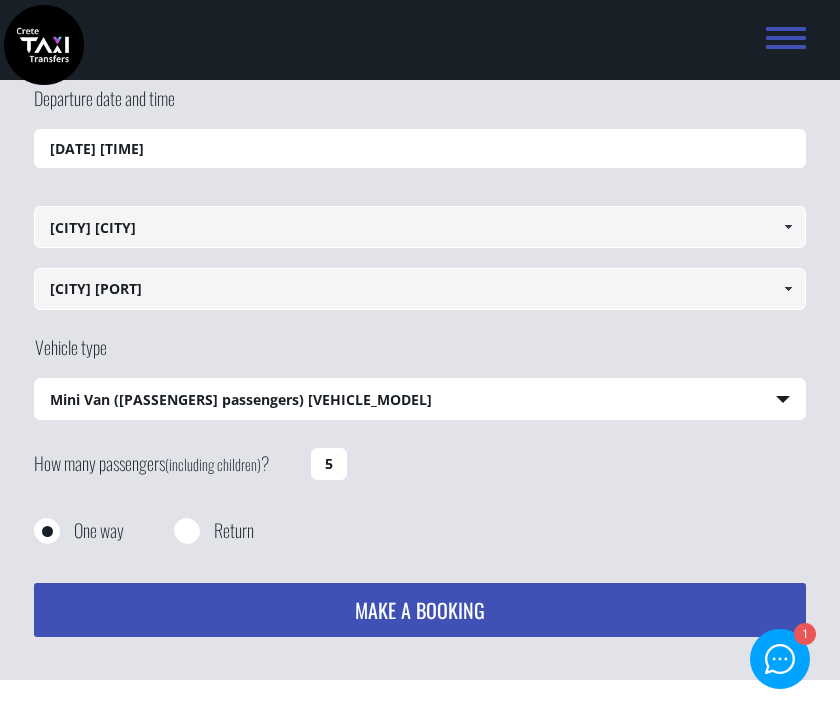 type on "5" 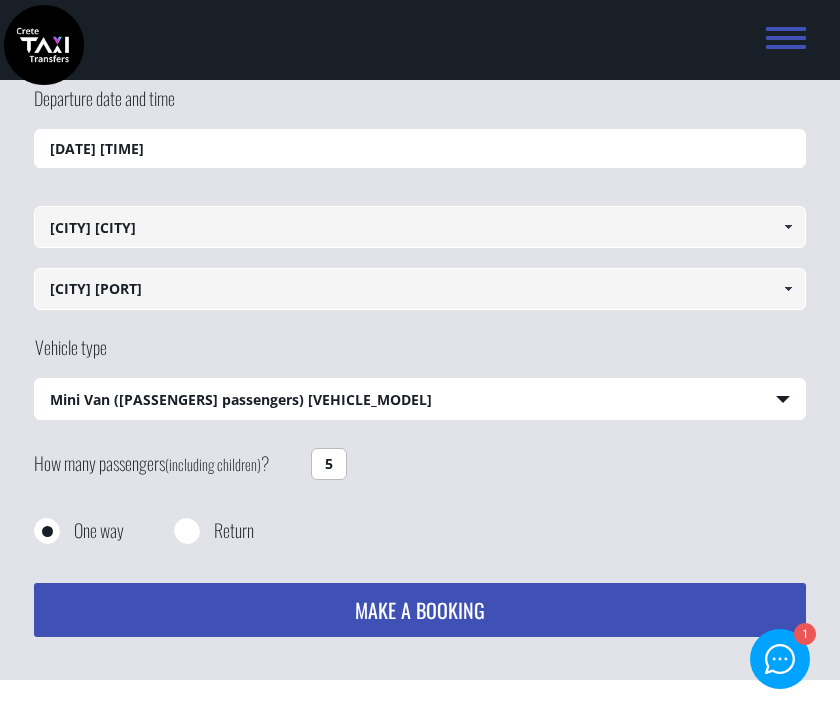 click on "MAKE A BOOKING" at bounding box center (420, 610) 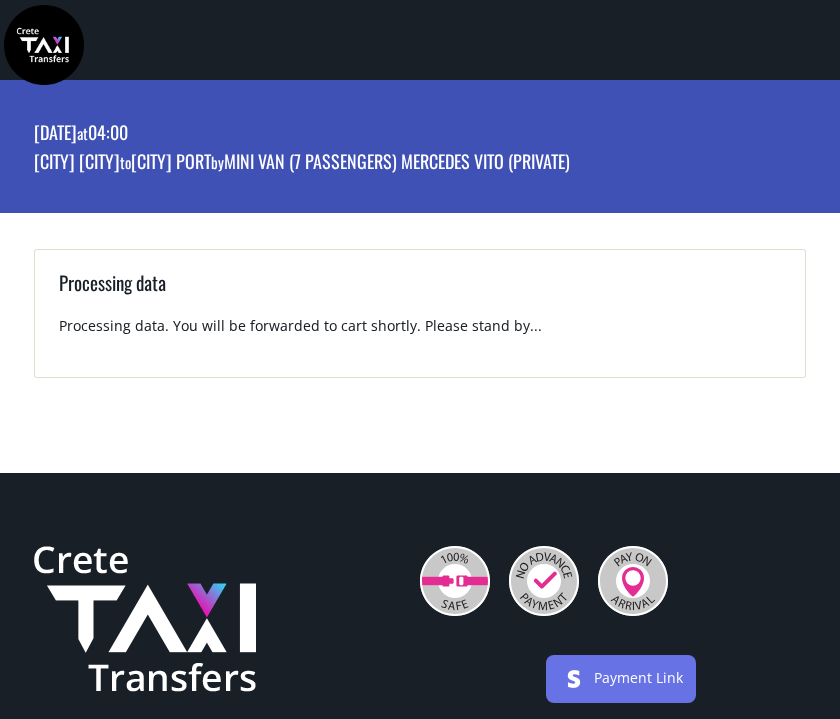scroll, scrollTop: 0, scrollLeft: 0, axis: both 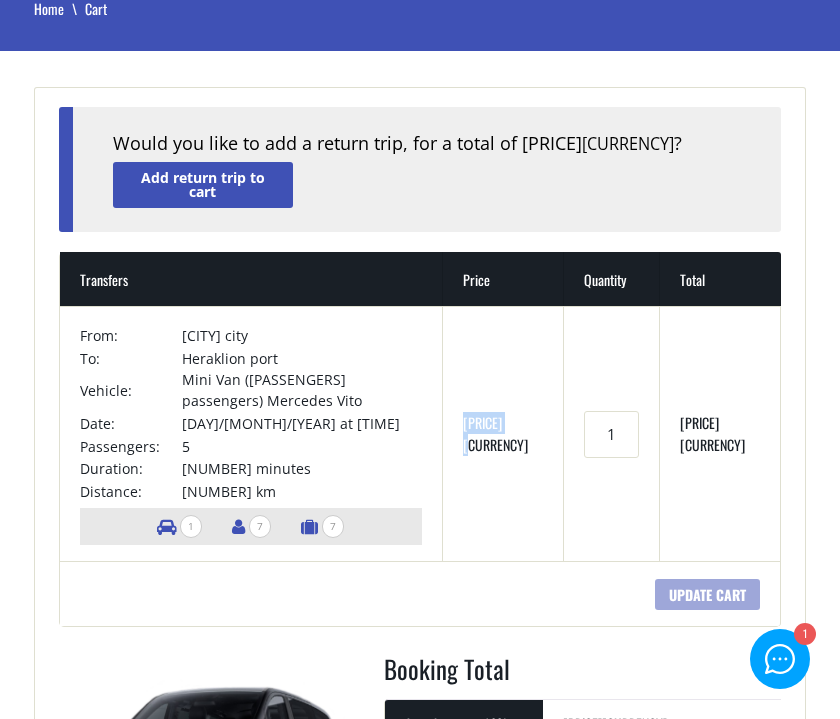drag, startPoint x: 500, startPoint y: 420, endPoint x: 551, endPoint y: 423, distance: 51.088158 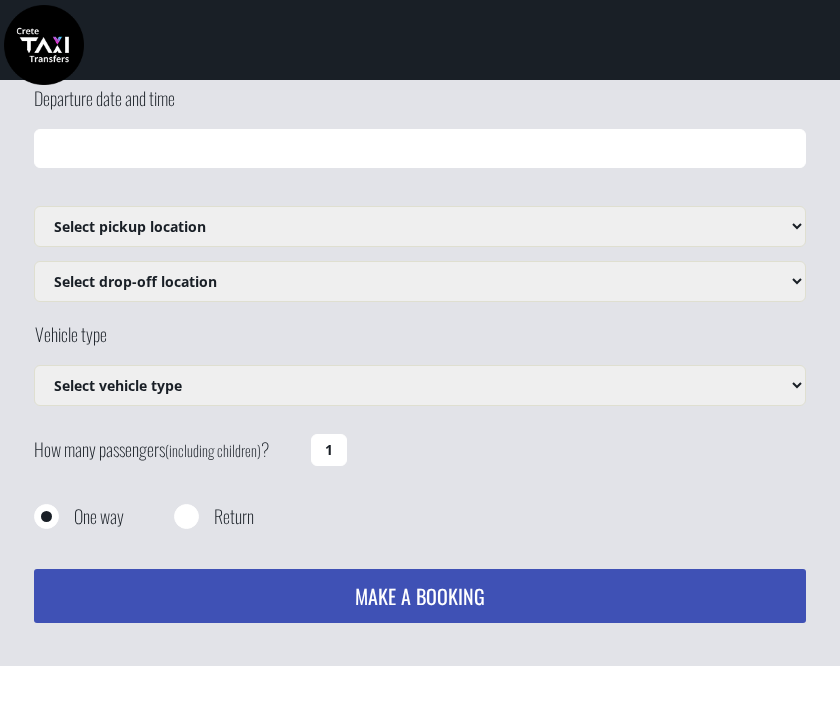 scroll, scrollTop: 0, scrollLeft: 0, axis: both 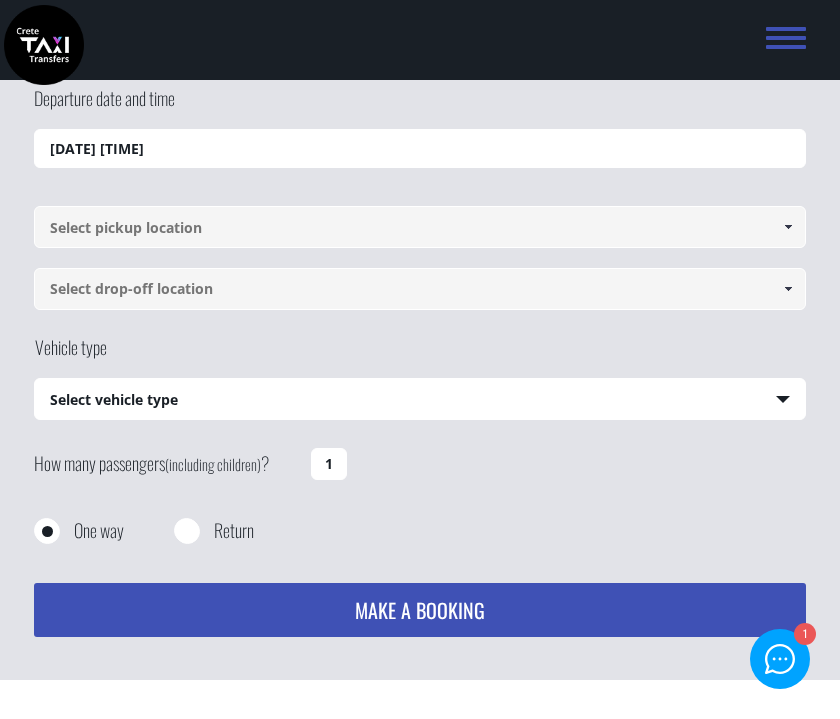 click at bounding box center (420, 227) 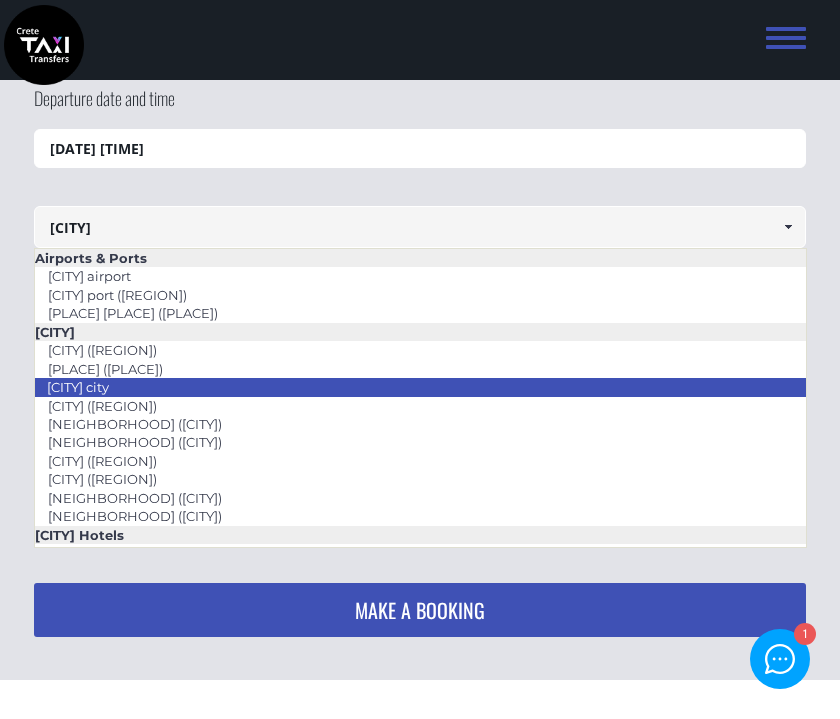 click on "Chania city" at bounding box center (420, 387) 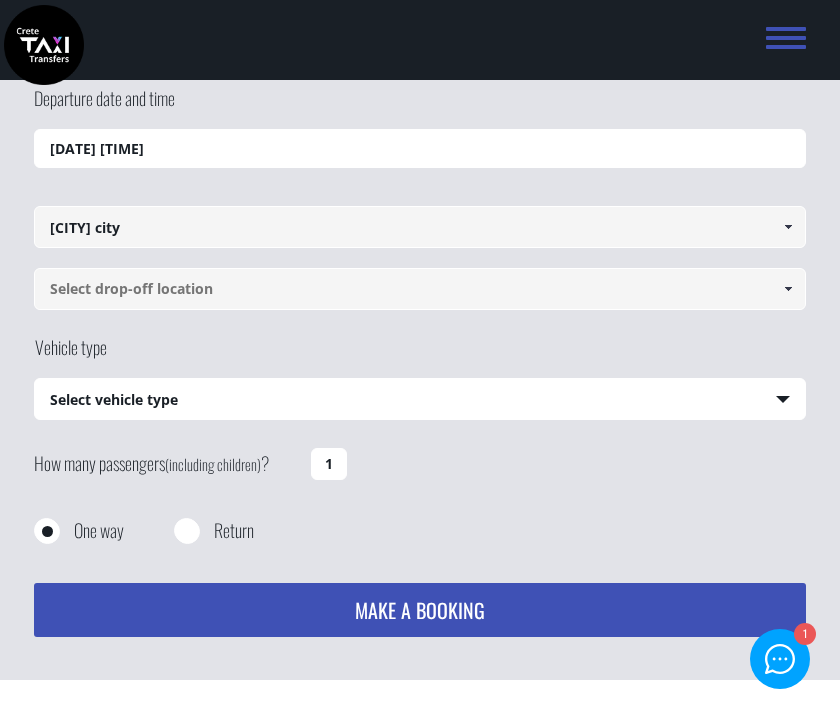 click at bounding box center (420, 289) 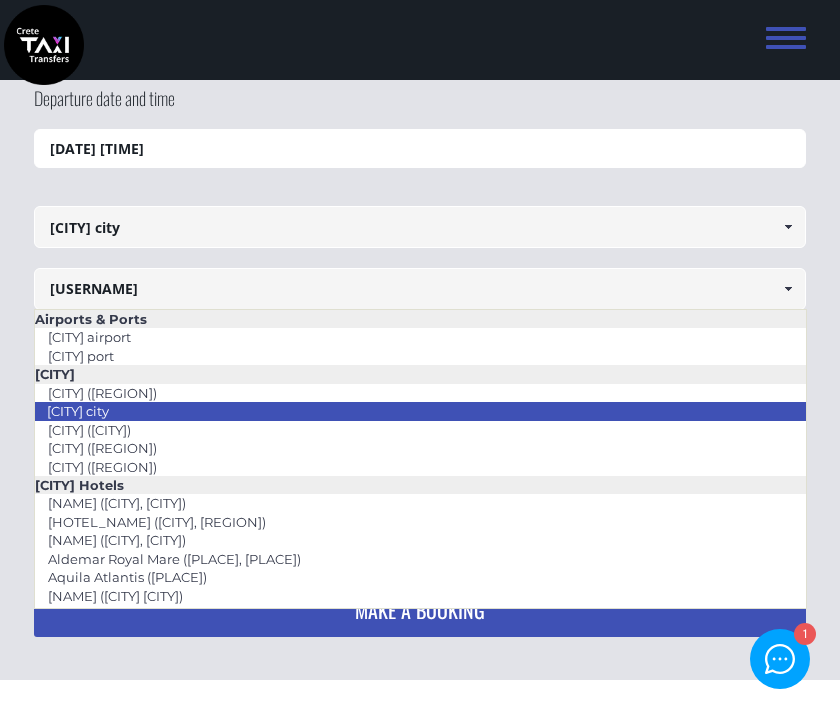 click on "Heraklion [CITY]" at bounding box center [420, 411] 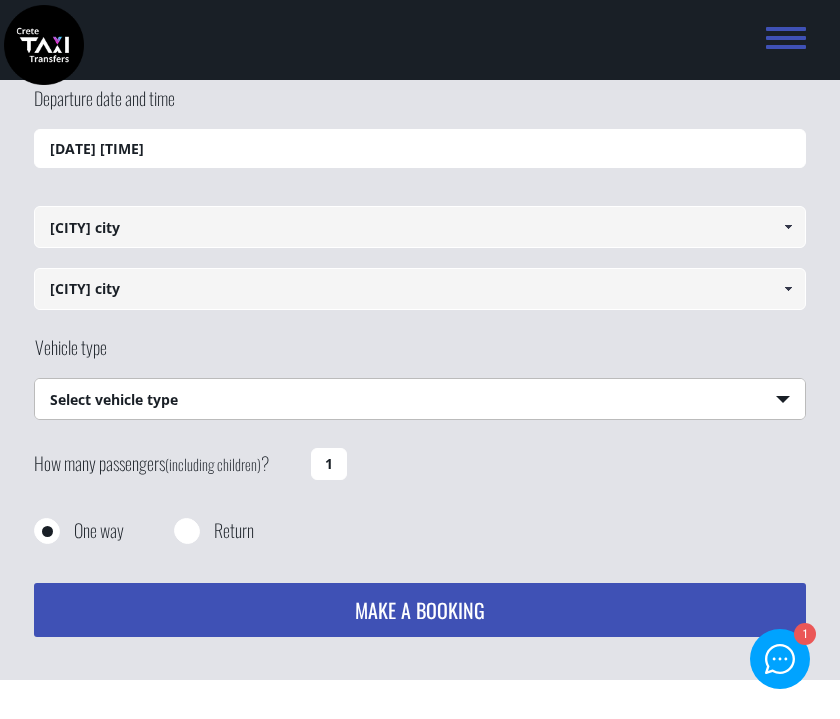 select on "541" 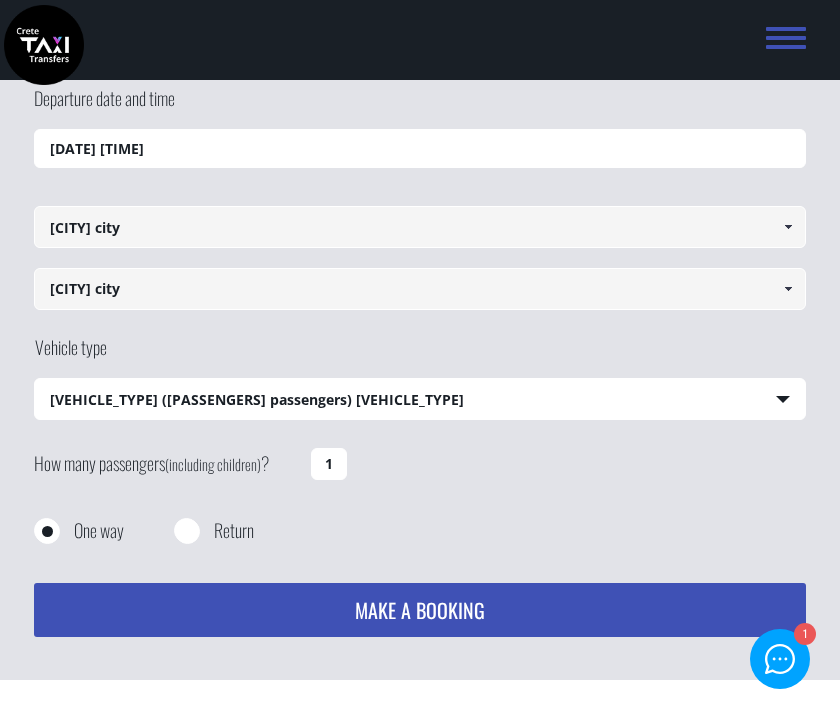 click on "1" at bounding box center [329, 464] 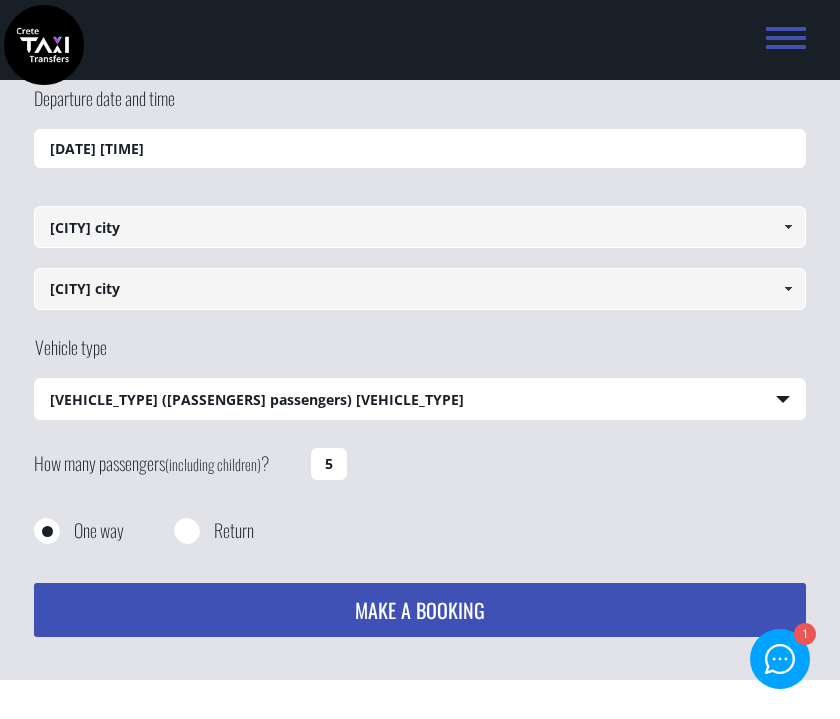 type on "5" 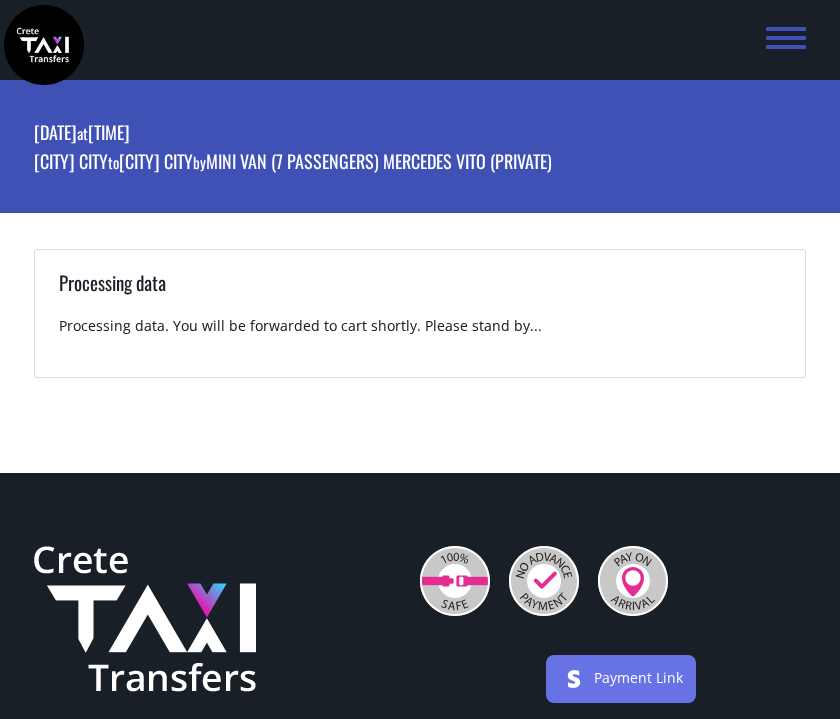 scroll, scrollTop: 0, scrollLeft: 0, axis: both 